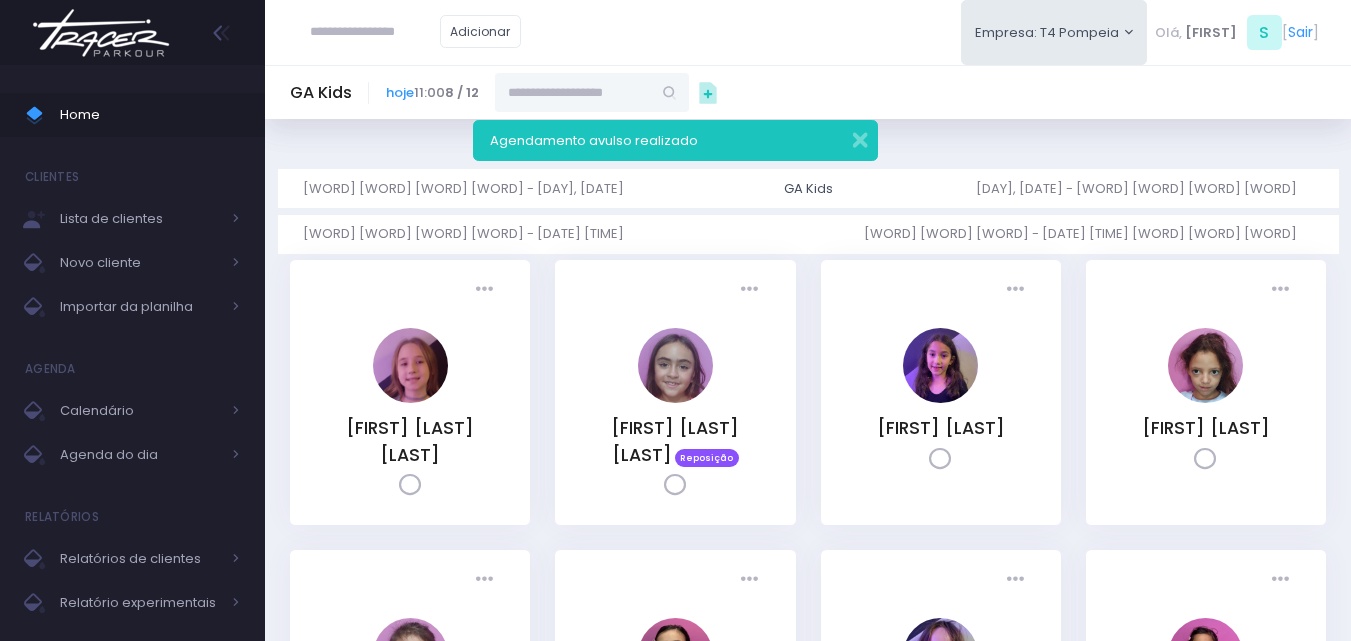 click at bounding box center [101, 33] 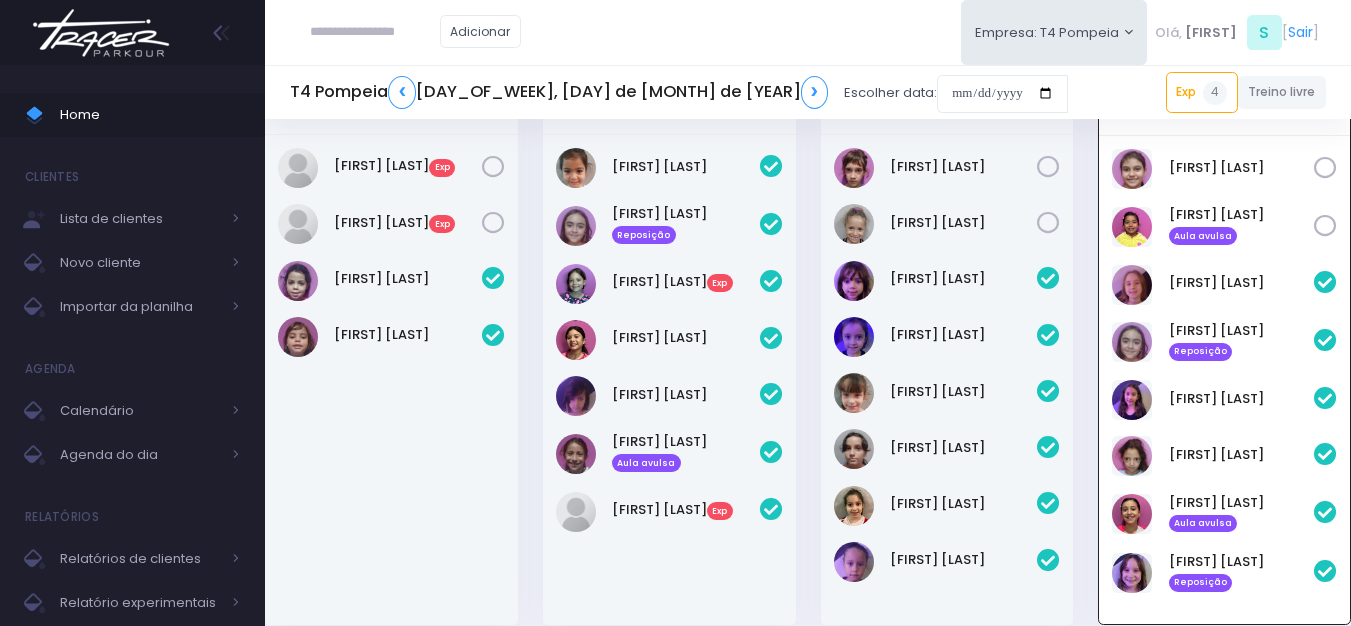scroll, scrollTop: 44, scrollLeft: 0, axis: vertical 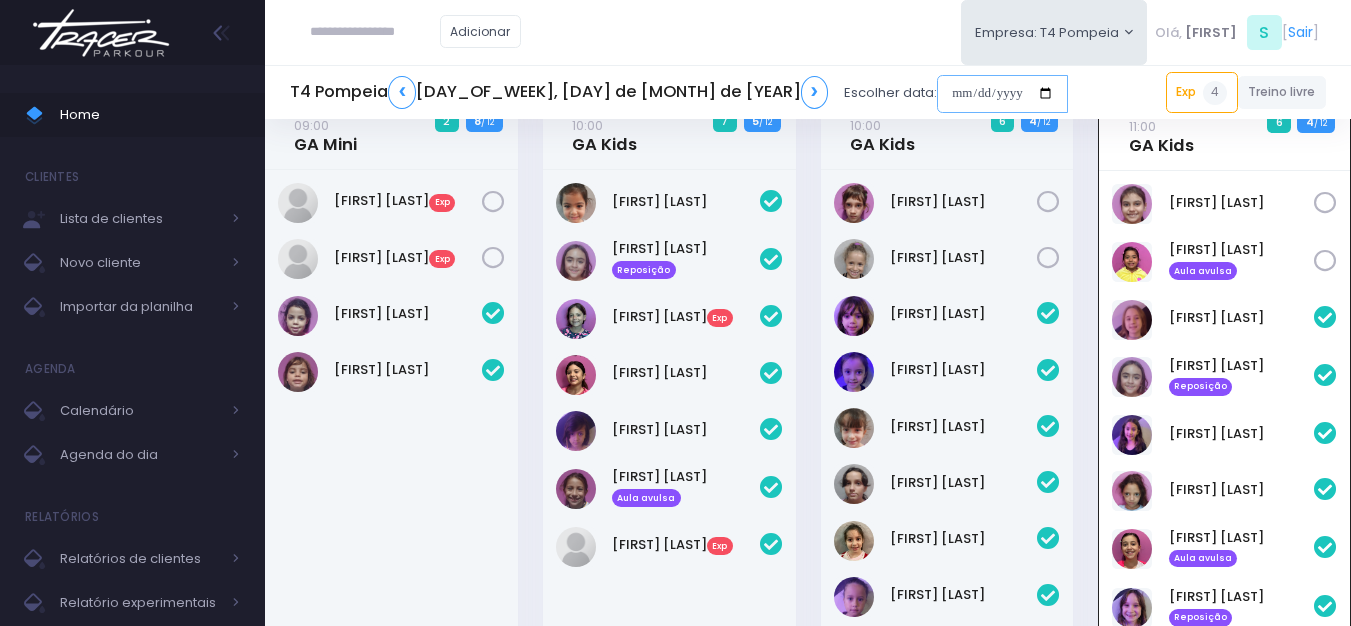 click at bounding box center (1002, 94) 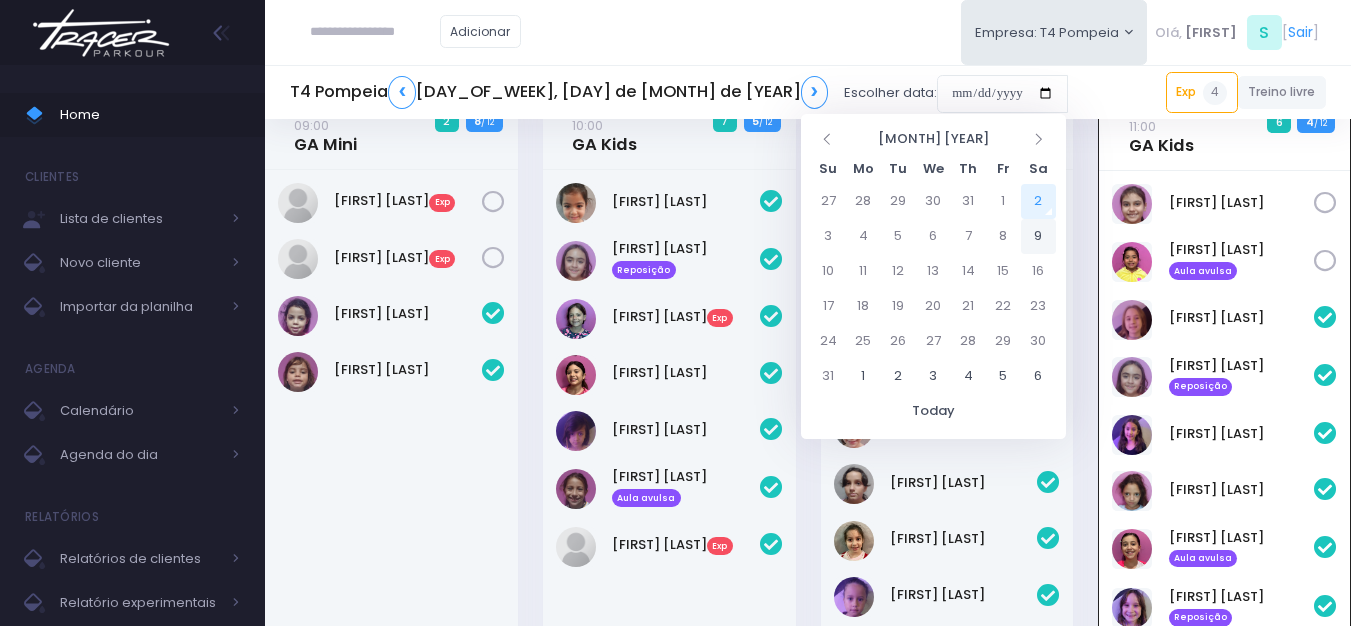 click on "9" at bounding box center [1038, 236] 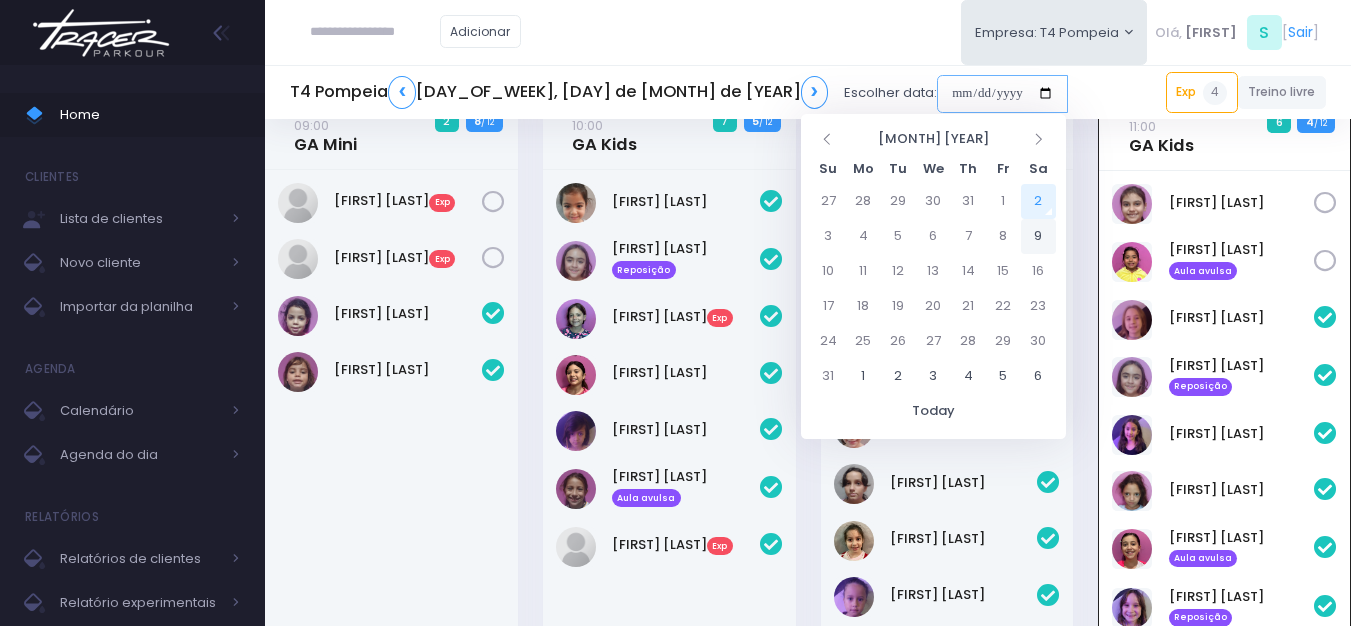 type on "**********" 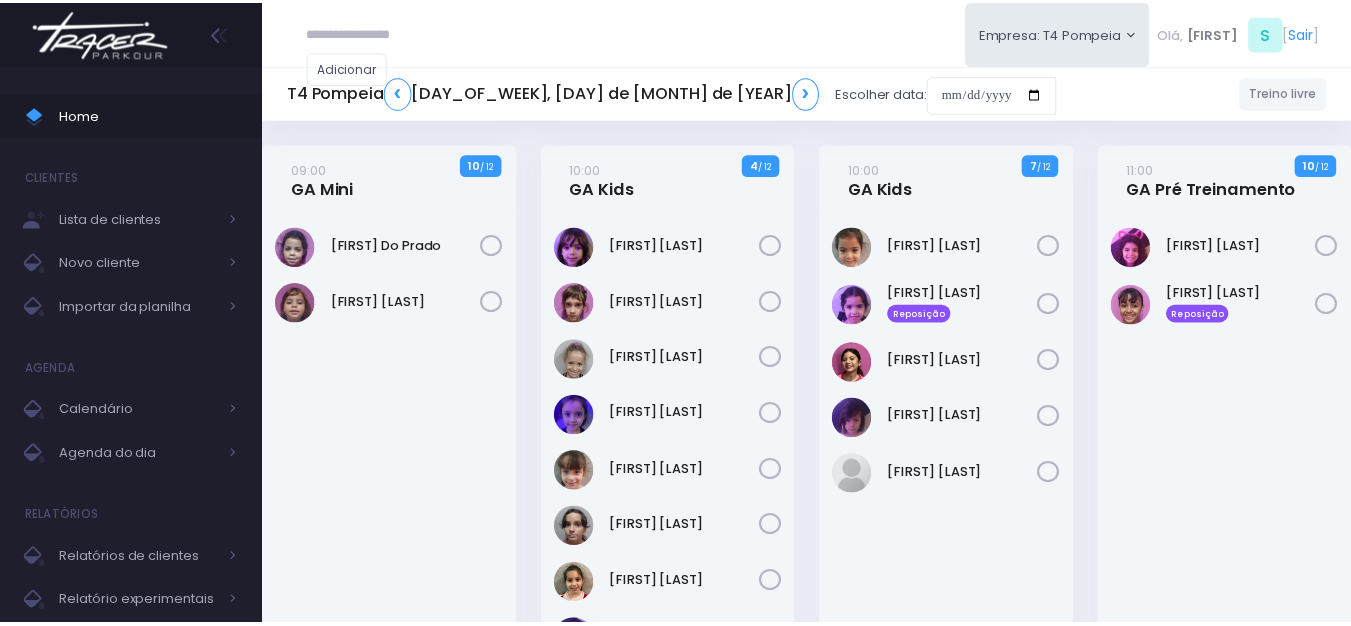 scroll, scrollTop: 0, scrollLeft: 0, axis: both 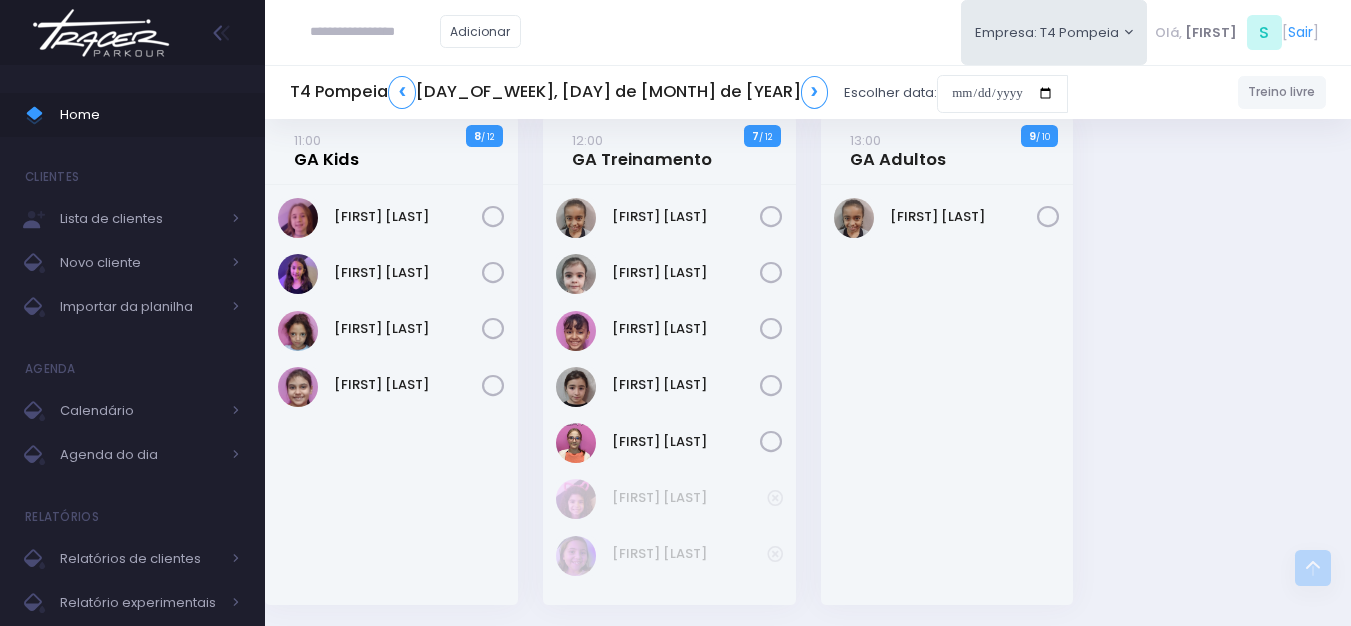 click on "11:00 GA Kids" at bounding box center [326, 150] 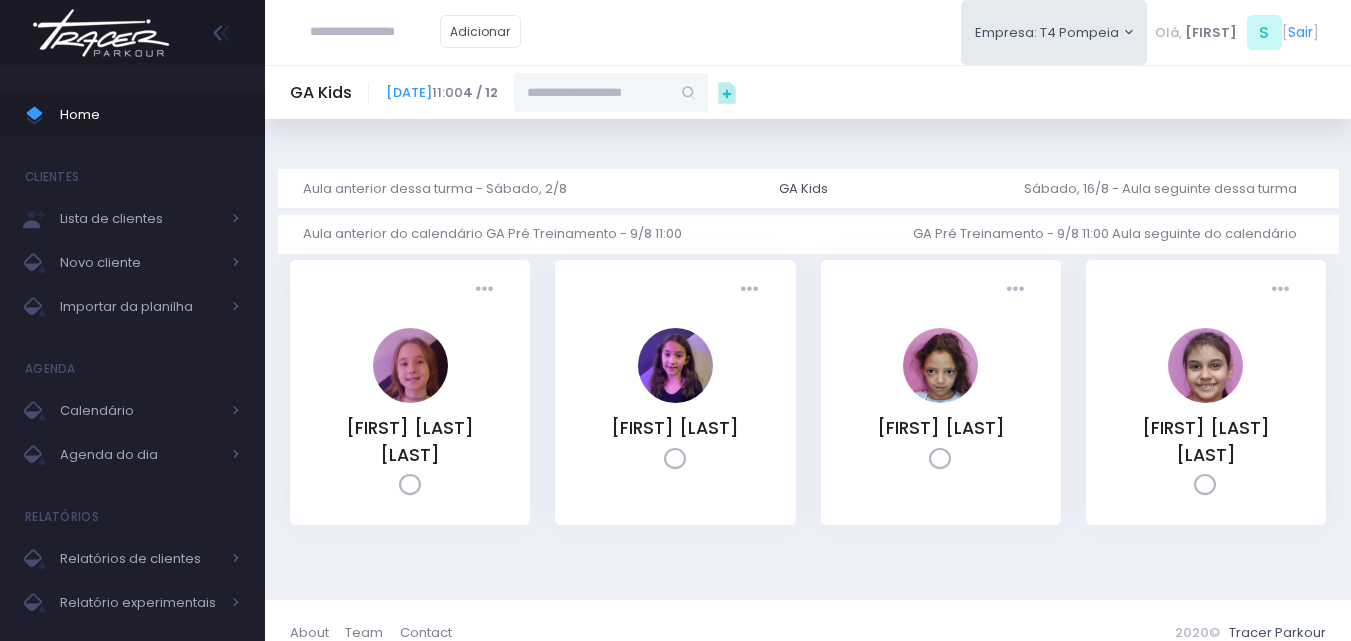 scroll, scrollTop: 0, scrollLeft: 0, axis: both 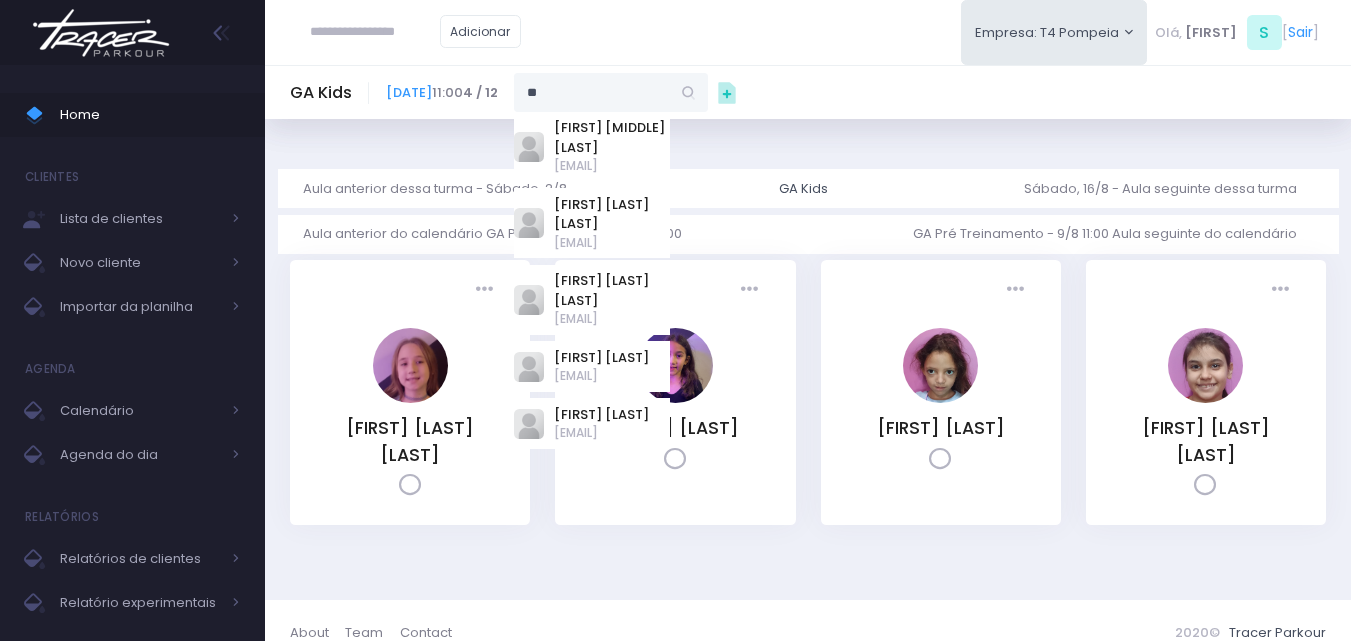 type on "*" 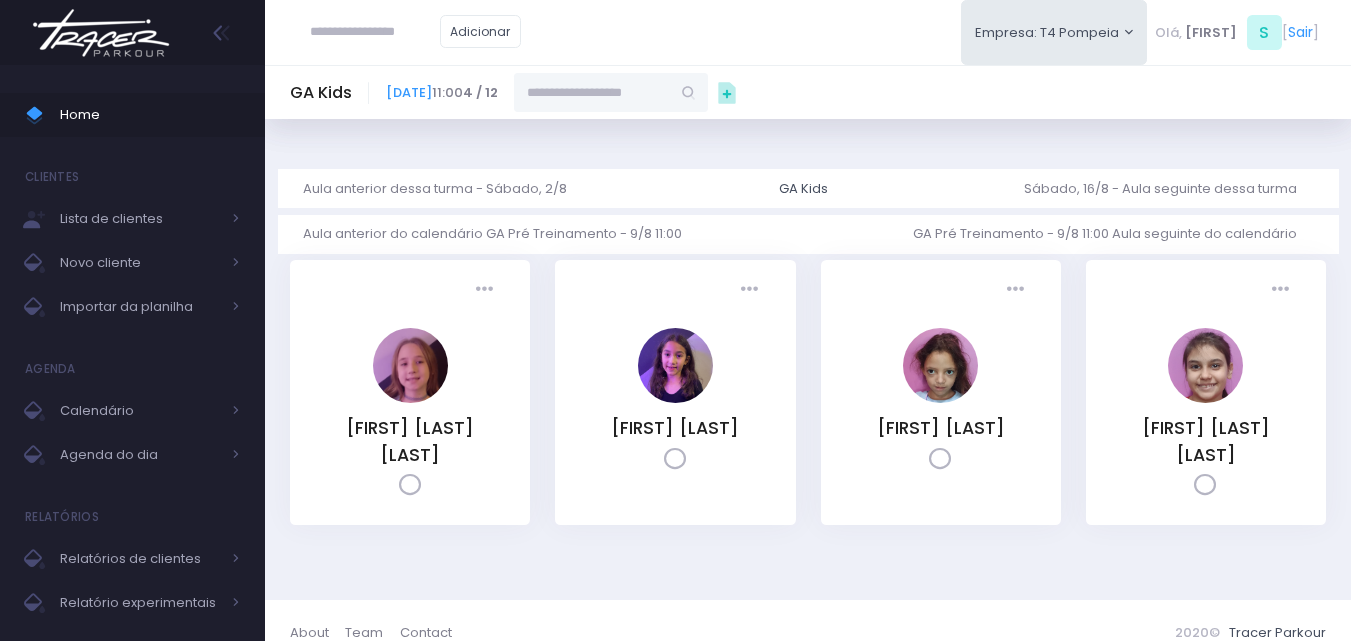 paste on "**********" 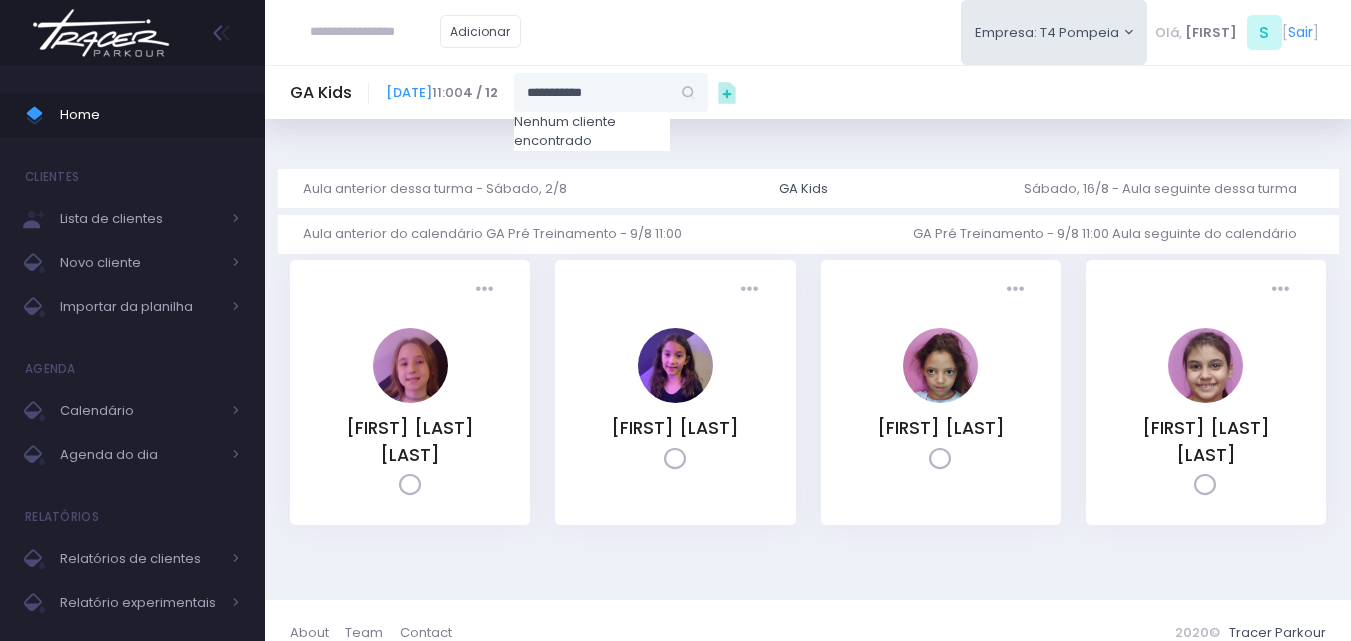 drag, startPoint x: 732, startPoint y: 92, endPoint x: 557, endPoint y: 116, distance: 176.63805 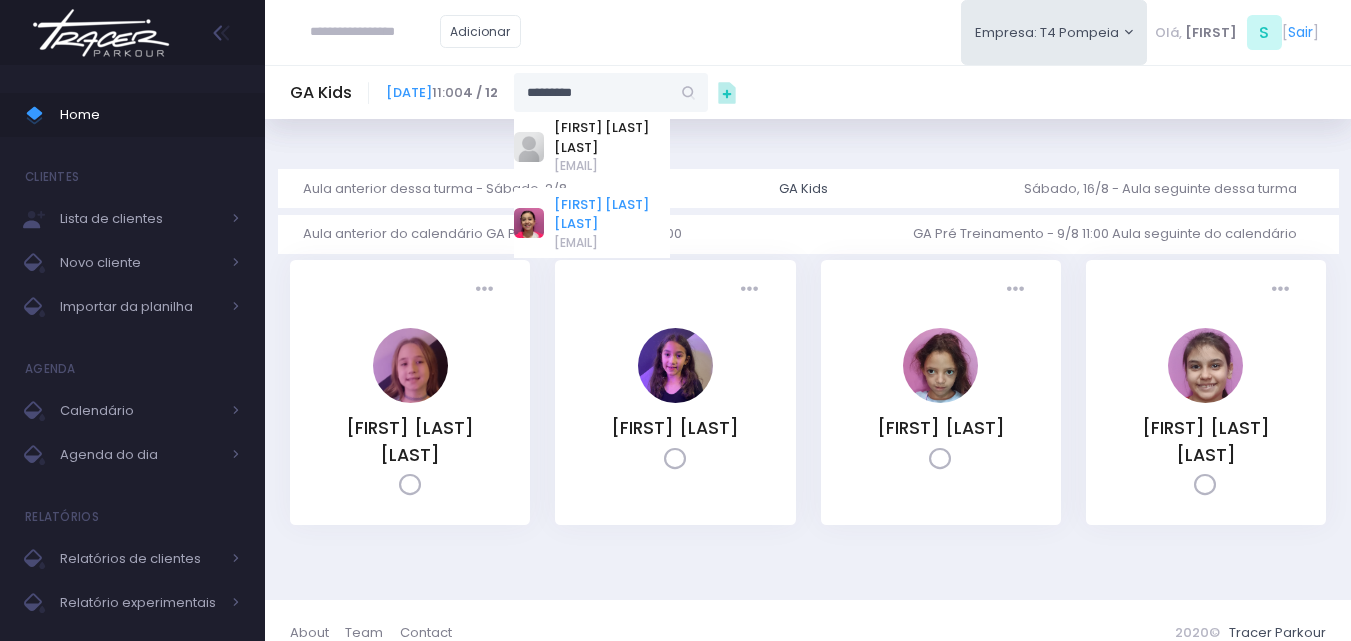 click on "Mariah Oliveira Camargo" at bounding box center [612, 214] 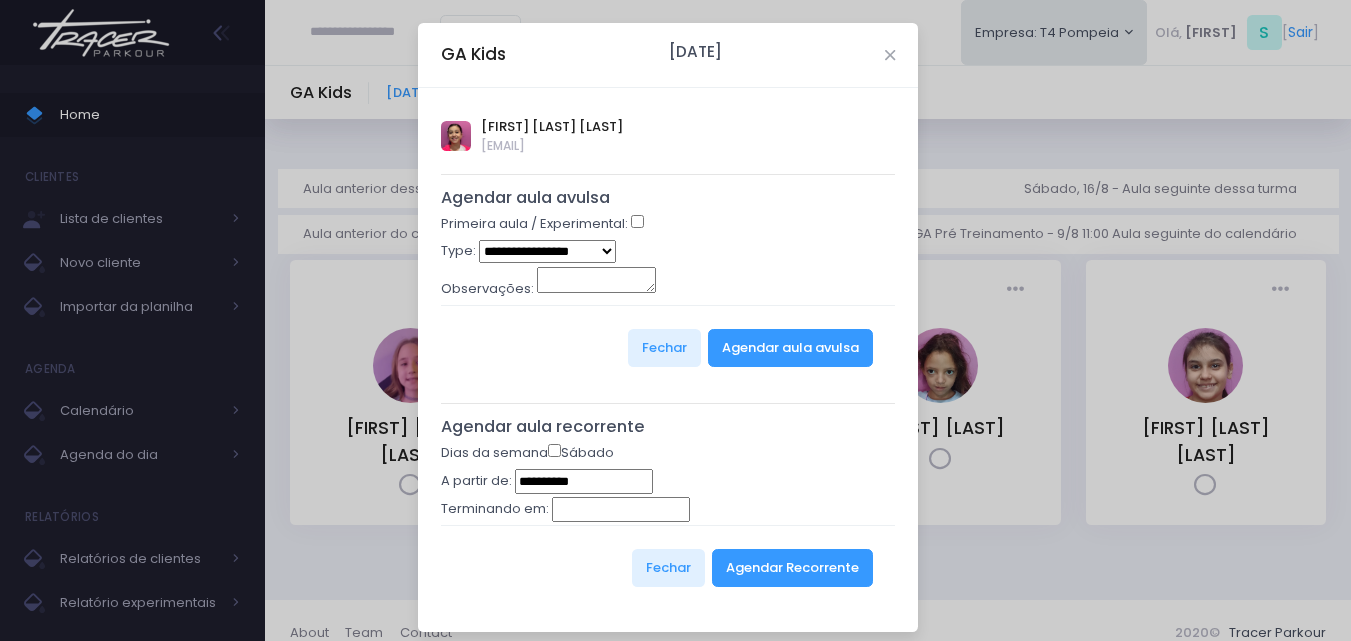 type on "**********" 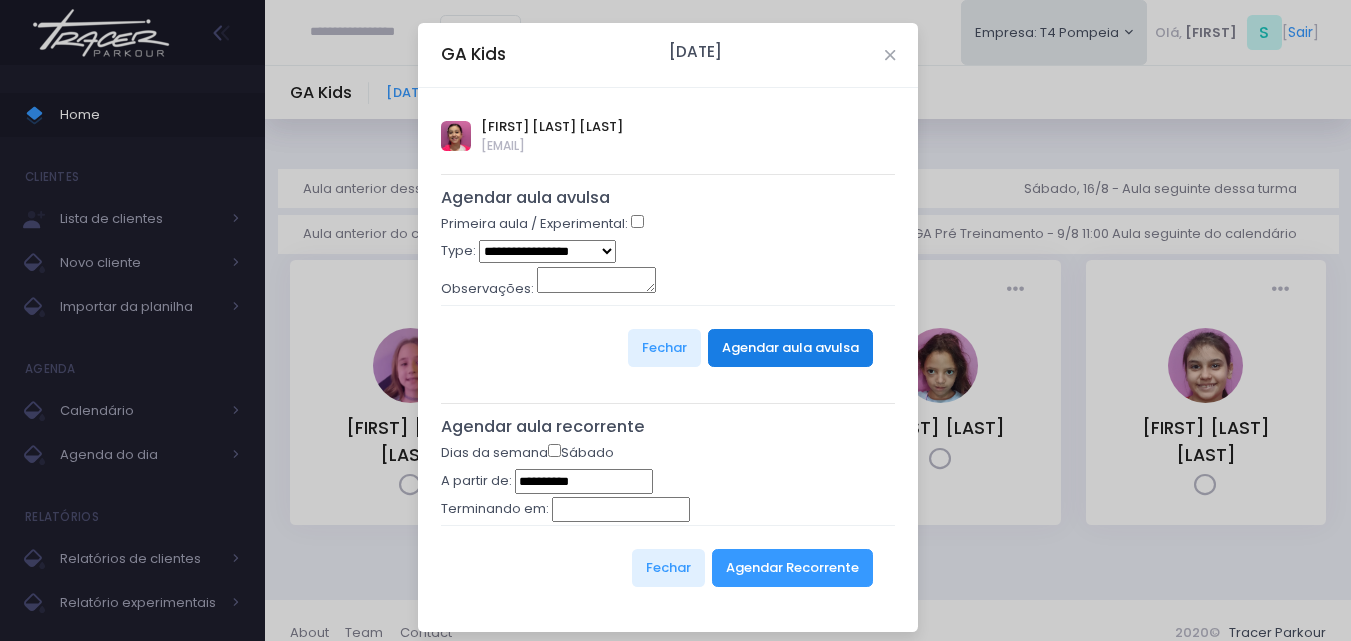 click on "Agendar aula avulsa" at bounding box center [790, 348] 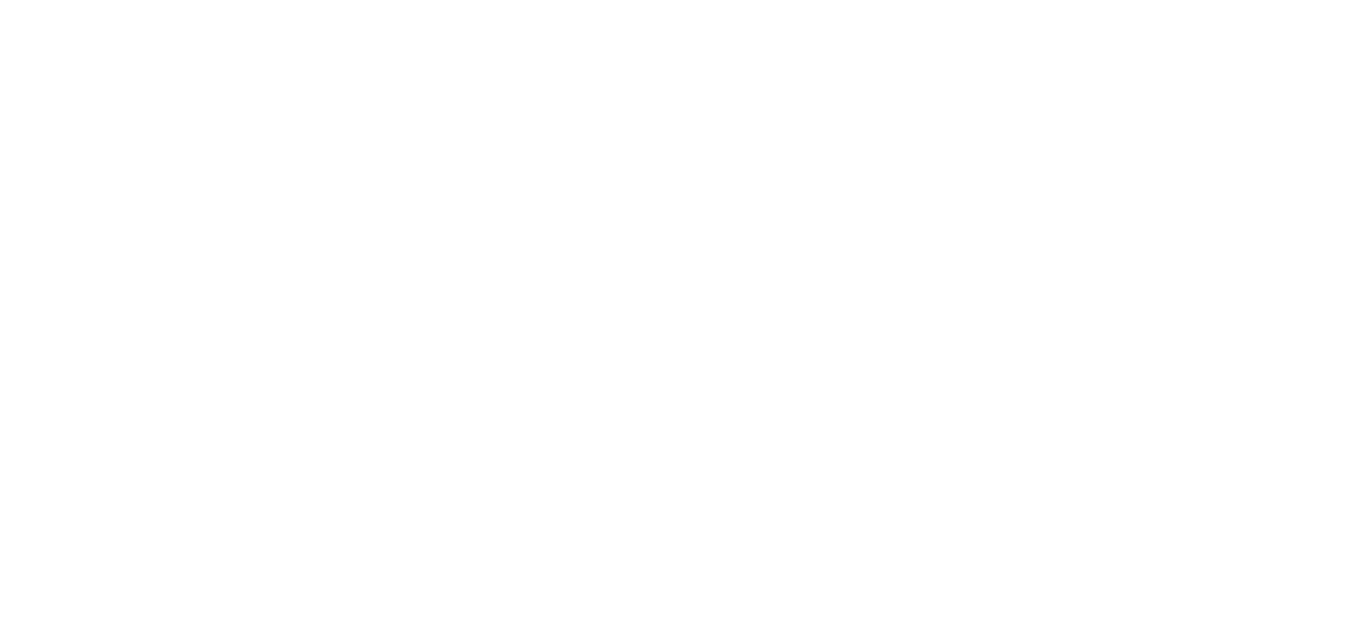 scroll, scrollTop: 0, scrollLeft: 0, axis: both 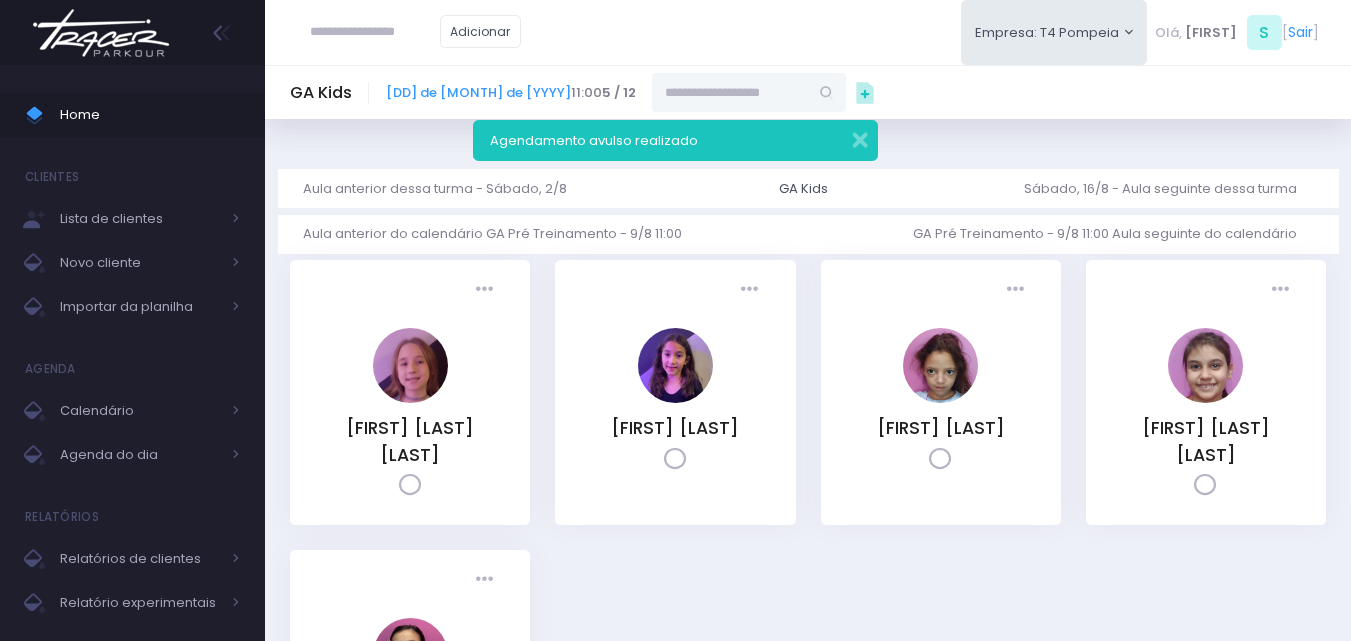 click at bounding box center [101, 33] 